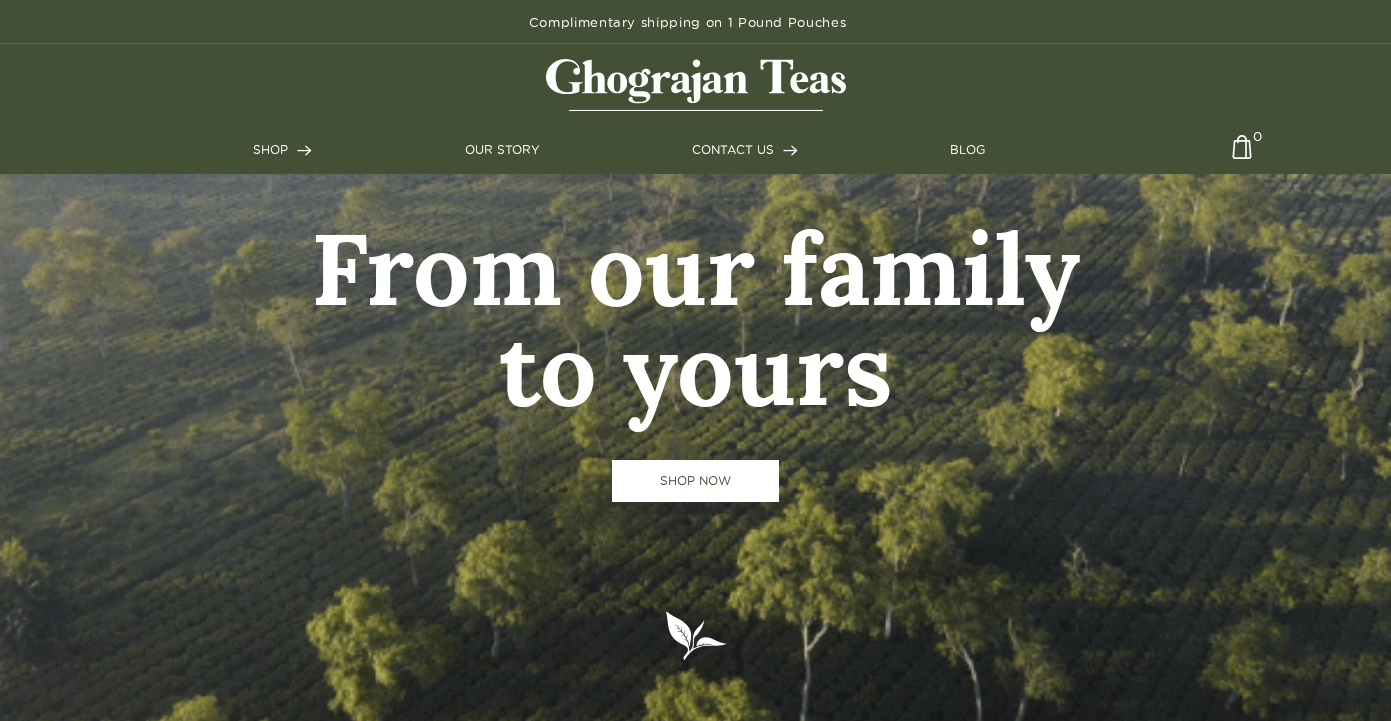 scroll, scrollTop: 0, scrollLeft: 0, axis: both 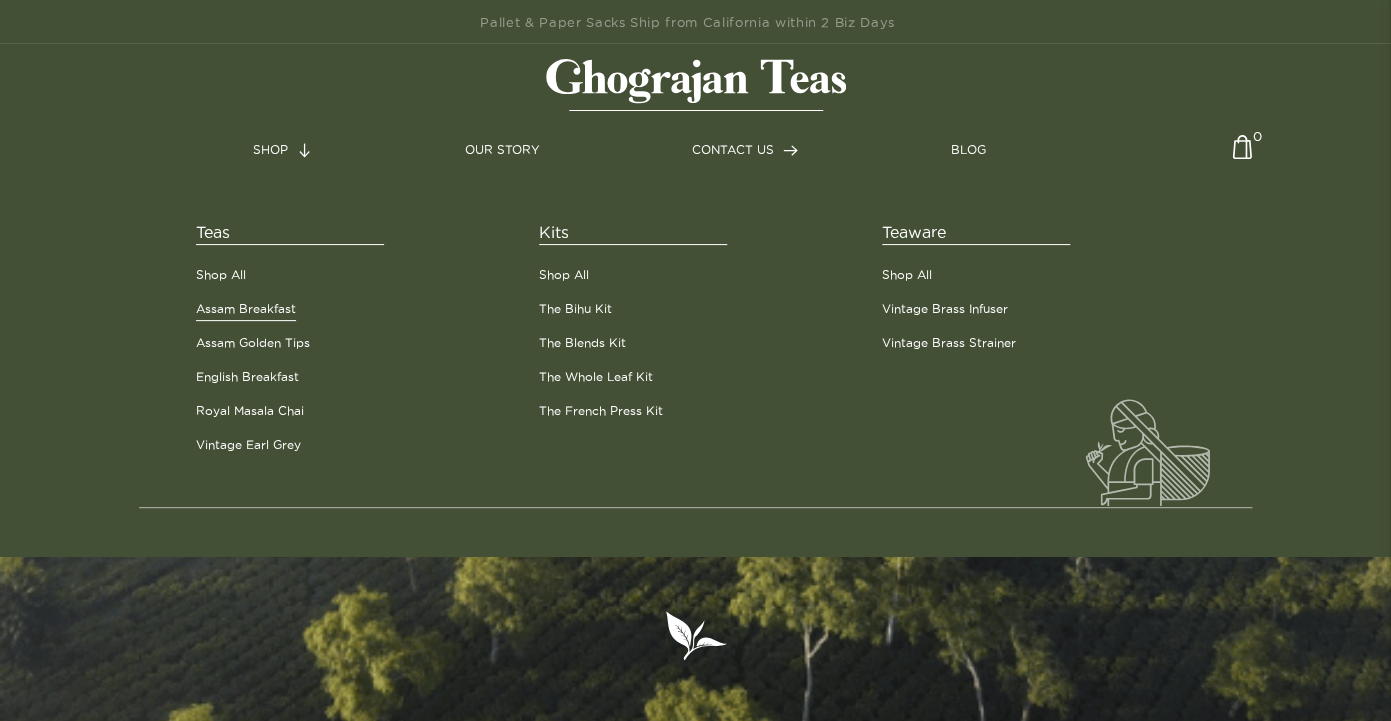 click on "Assam Breakfast" at bounding box center (246, 309) 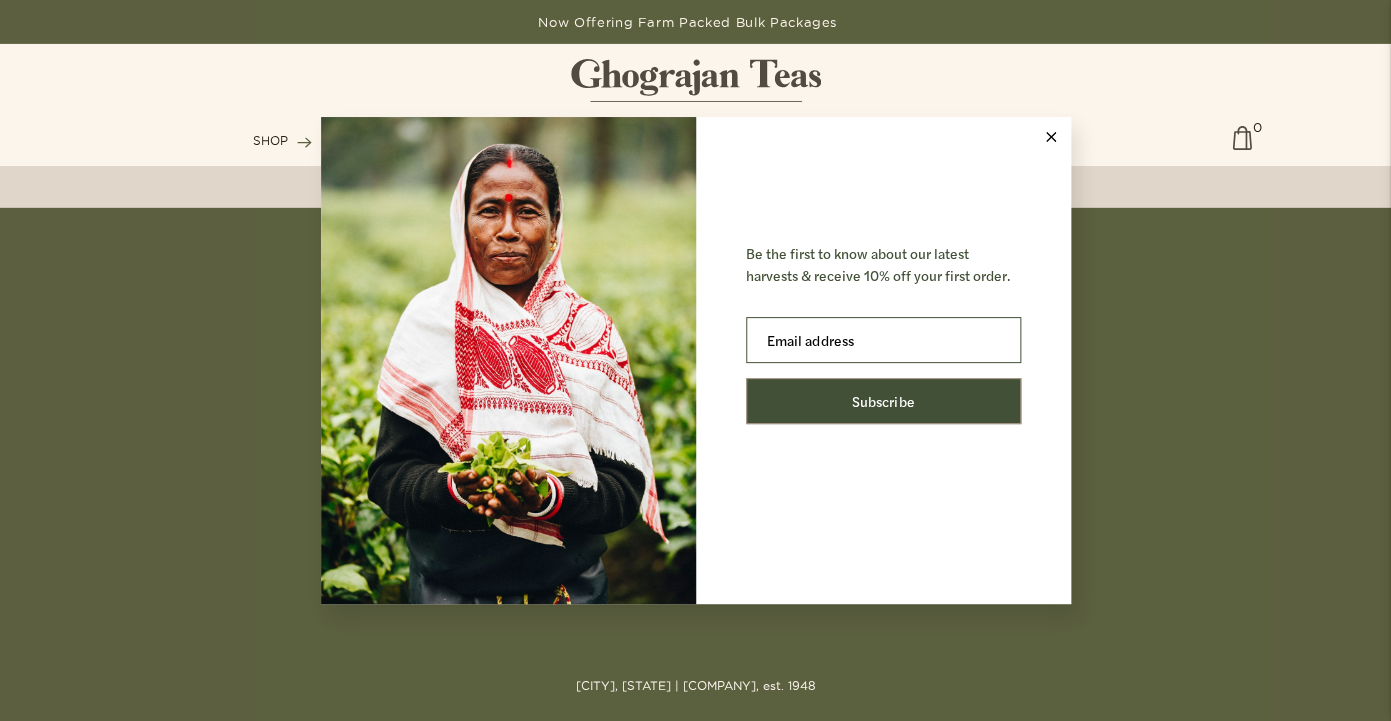 scroll, scrollTop: 4763, scrollLeft: 0, axis: vertical 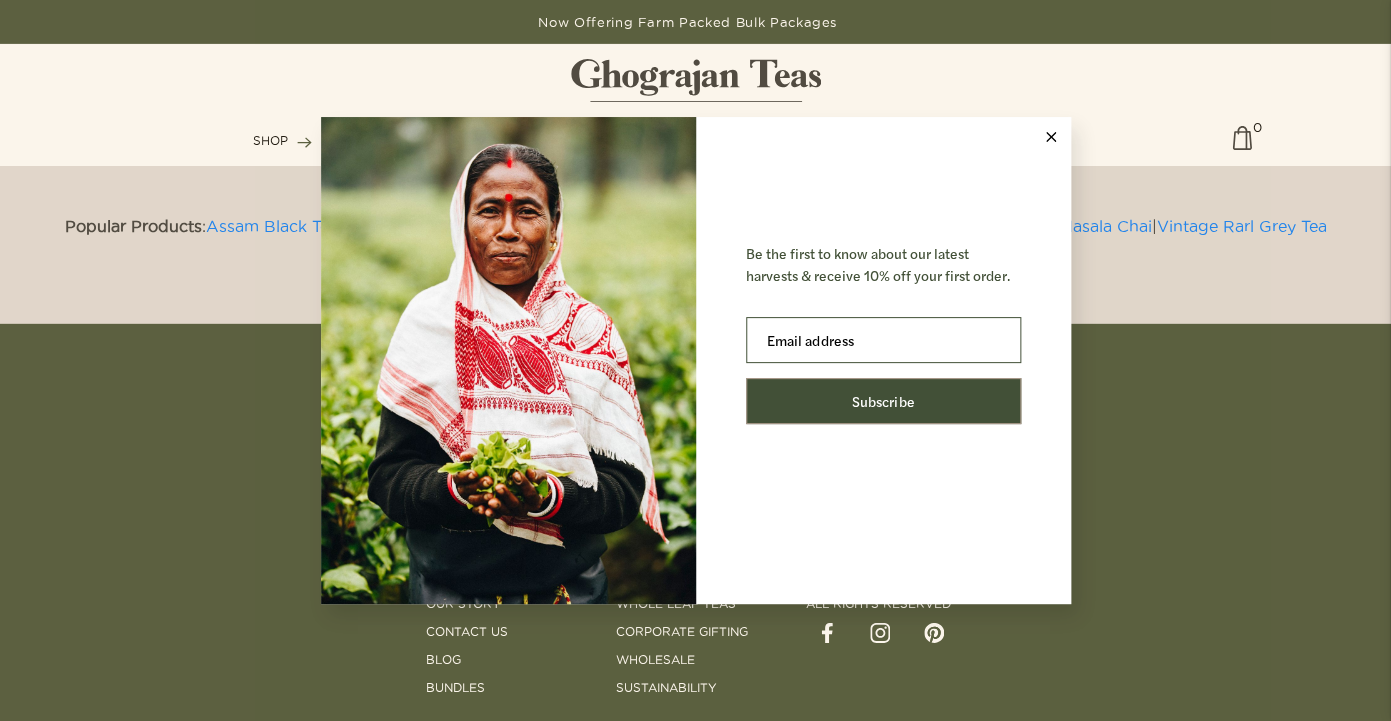 click 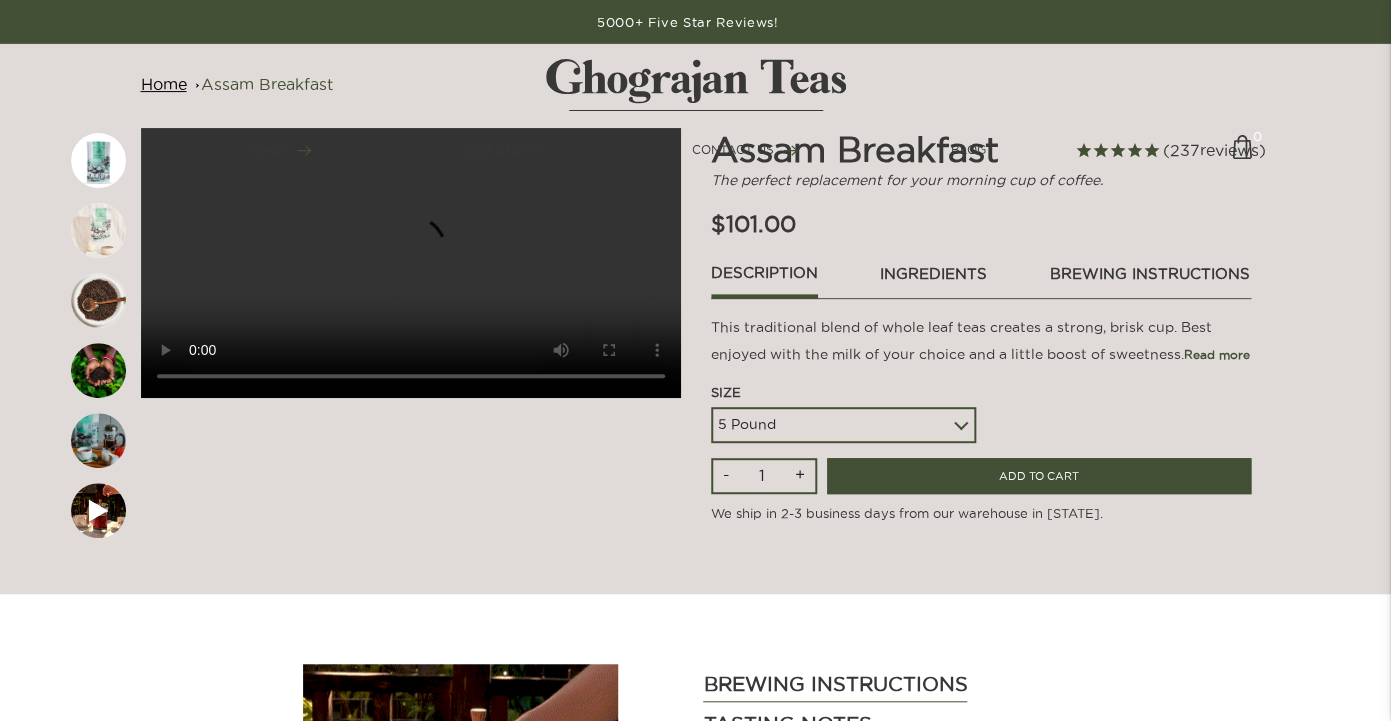 scroll, scrollTop: 0, scrollLeft: 0, axis: both 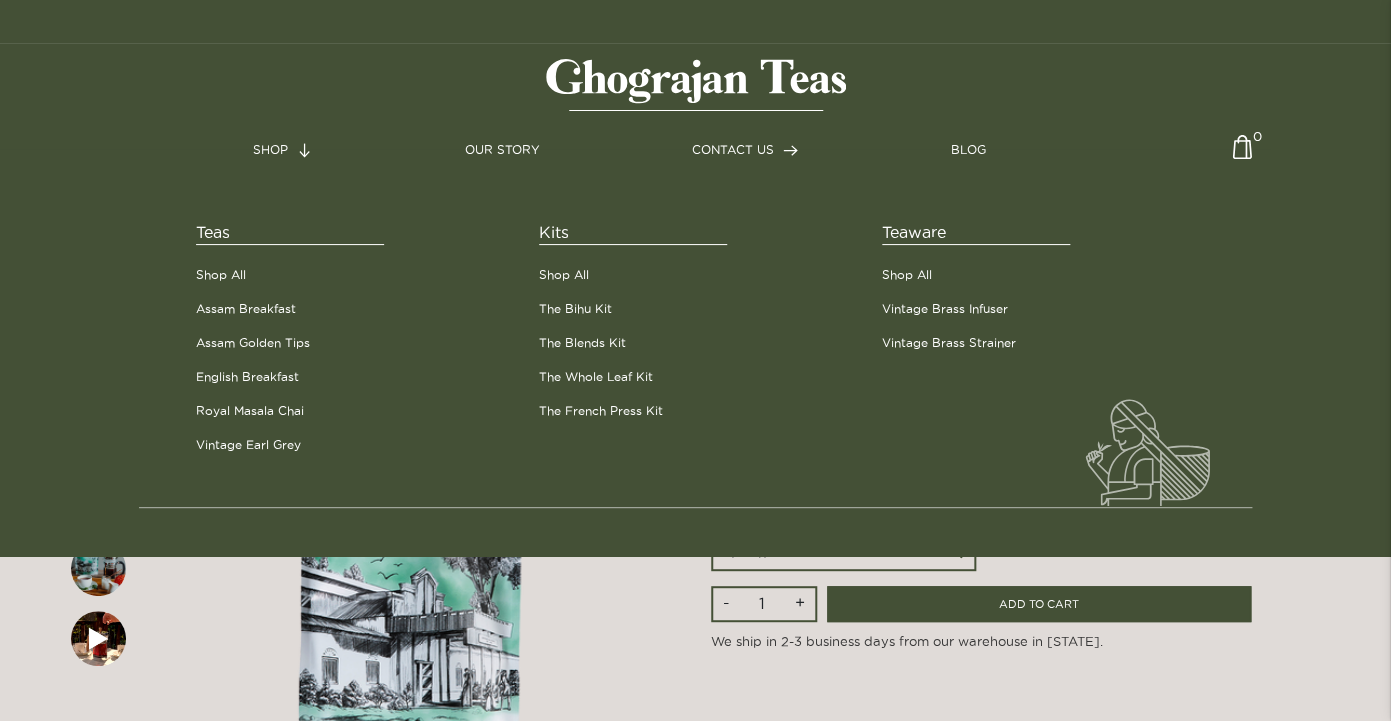 click on "SHOP" at bounding box center (282, 150) 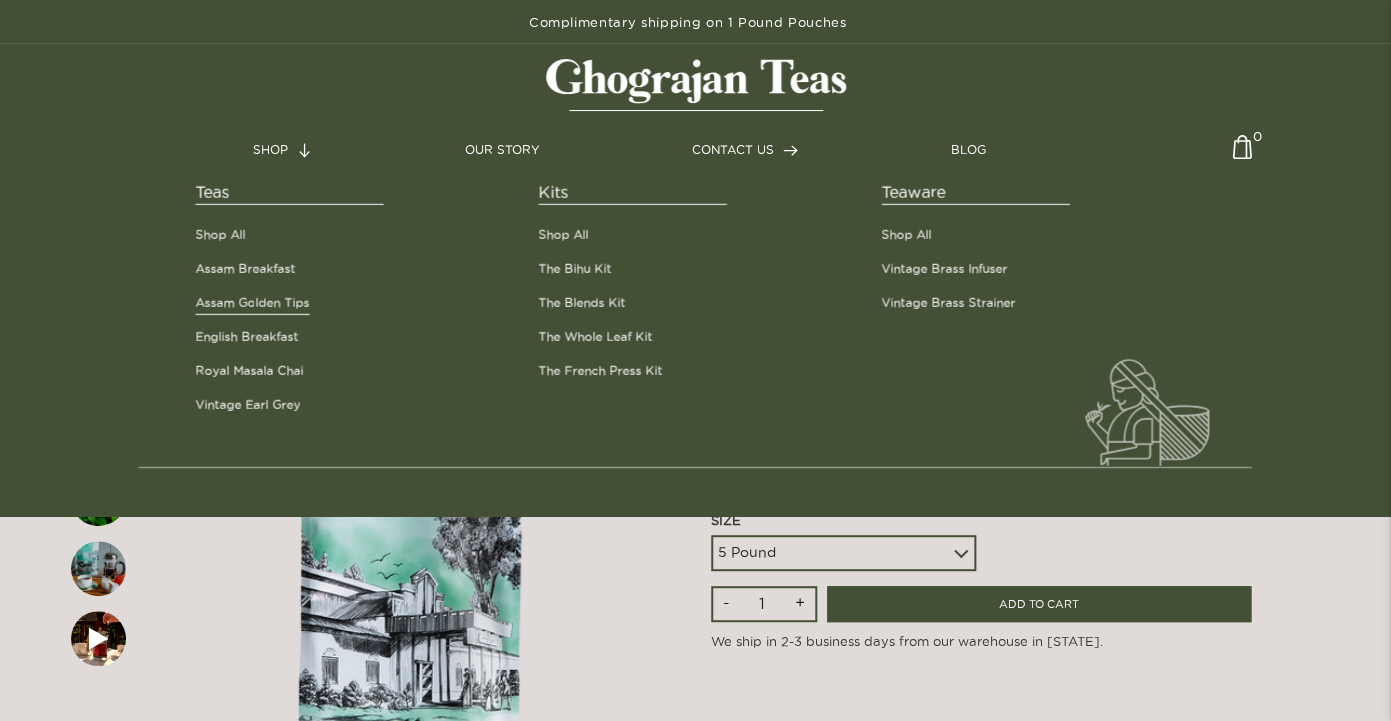 click on "Assam Golden Tips" at bounding box center [252, 303] 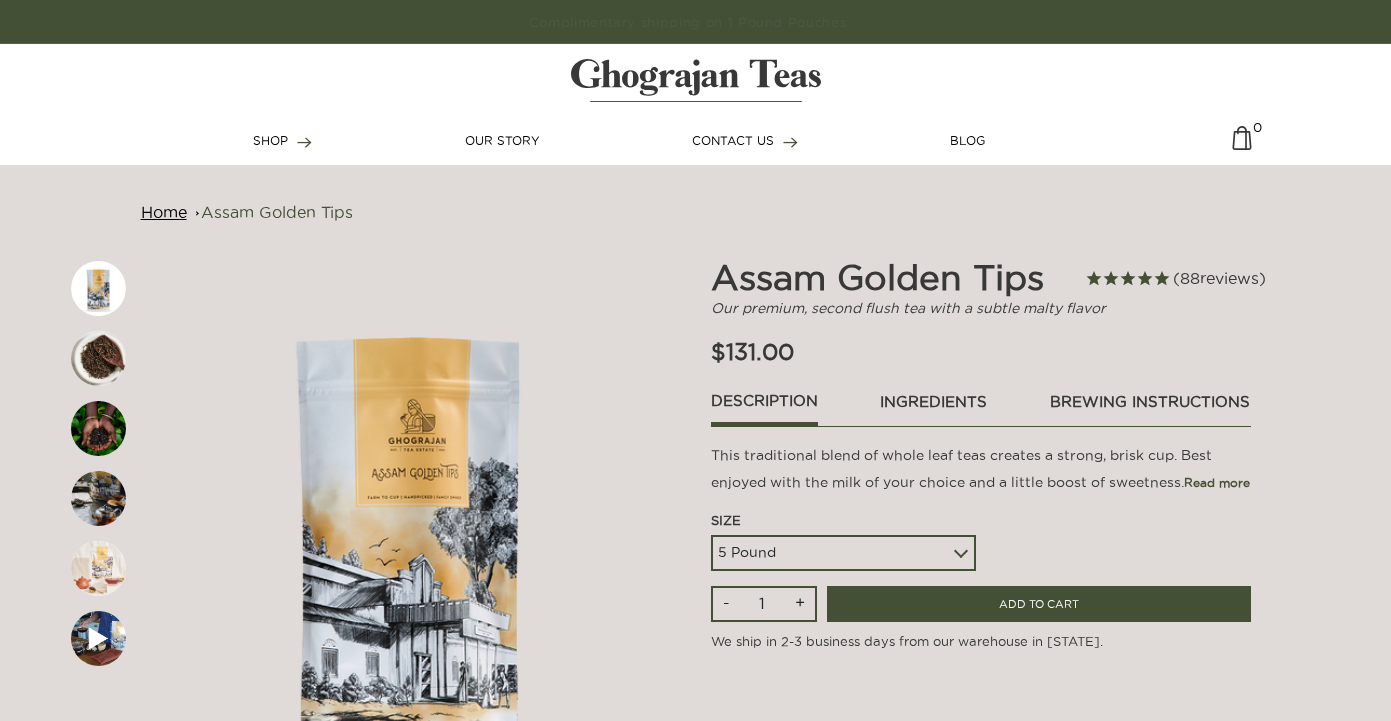 scroll, scrollTop: 106, scrollLeft: 0, axis: vertical 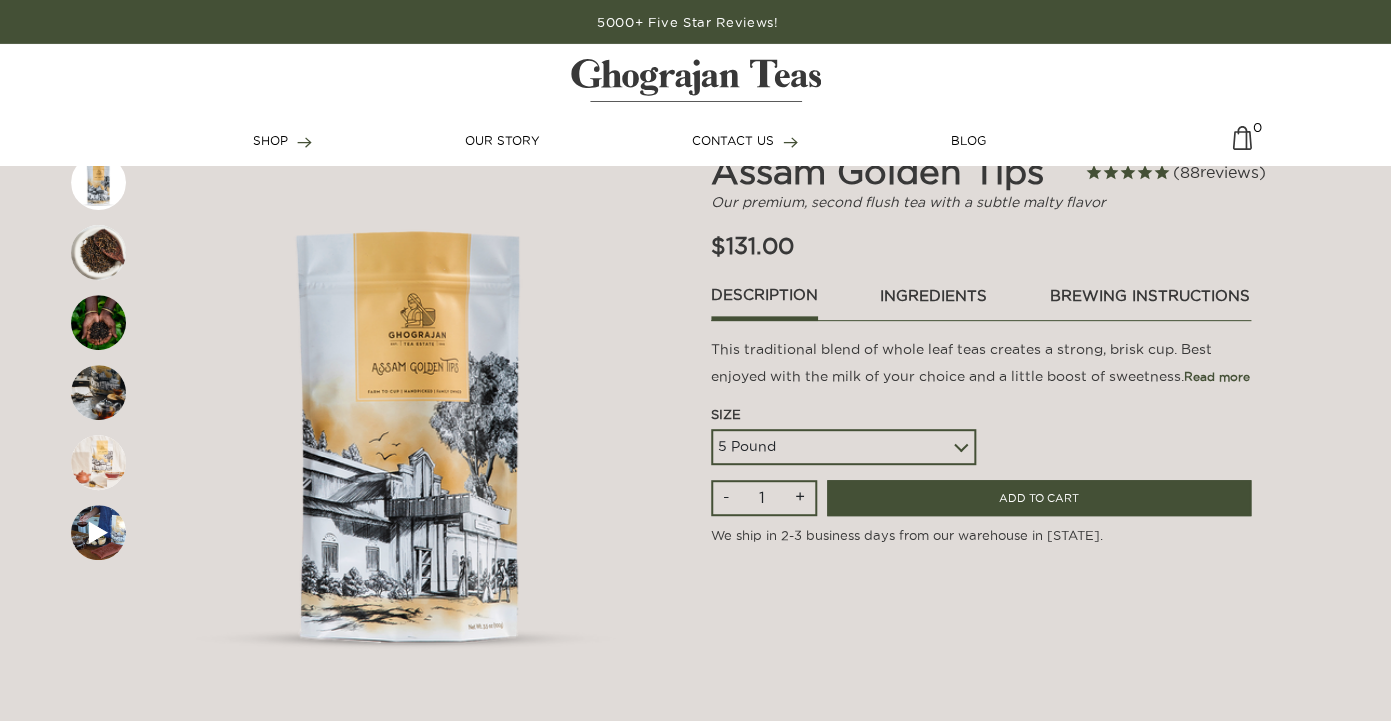 click at bounding box center (98, 252) 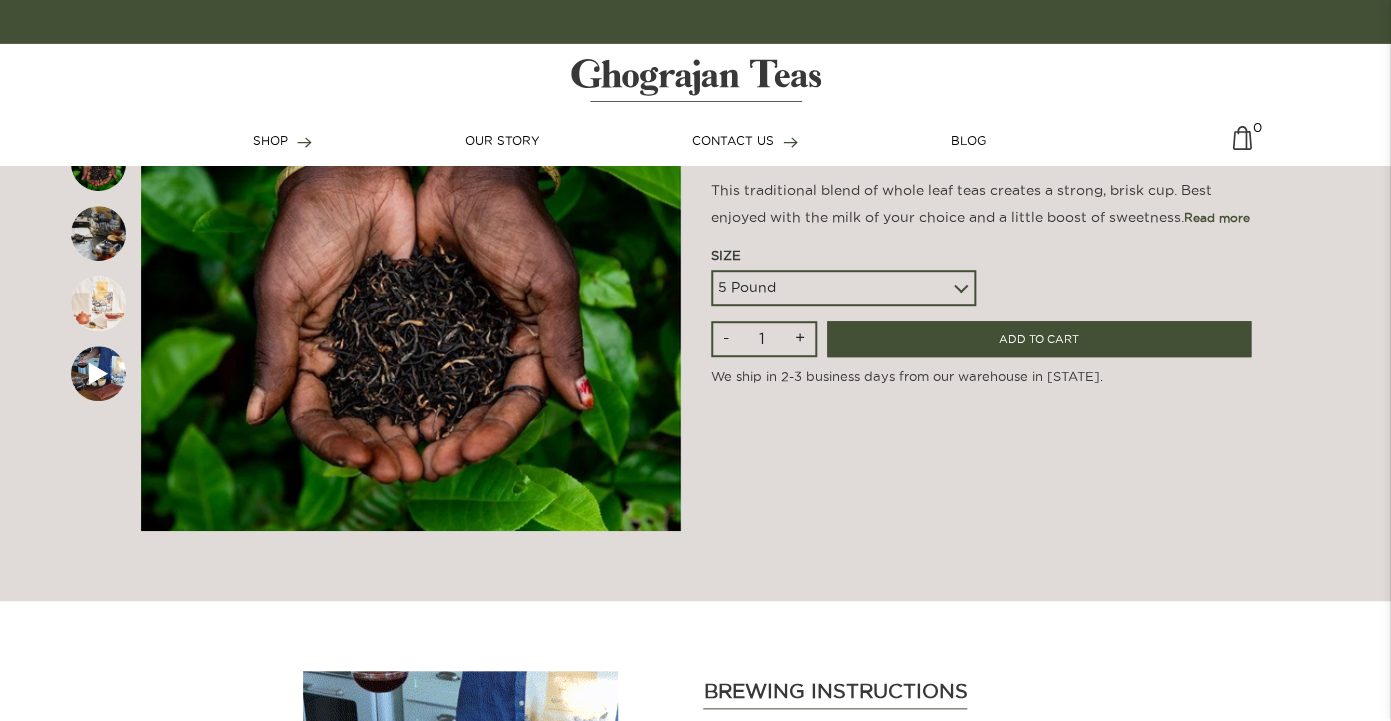 scroll, scrollTop: 0, scrollLeft: 0, axis: both 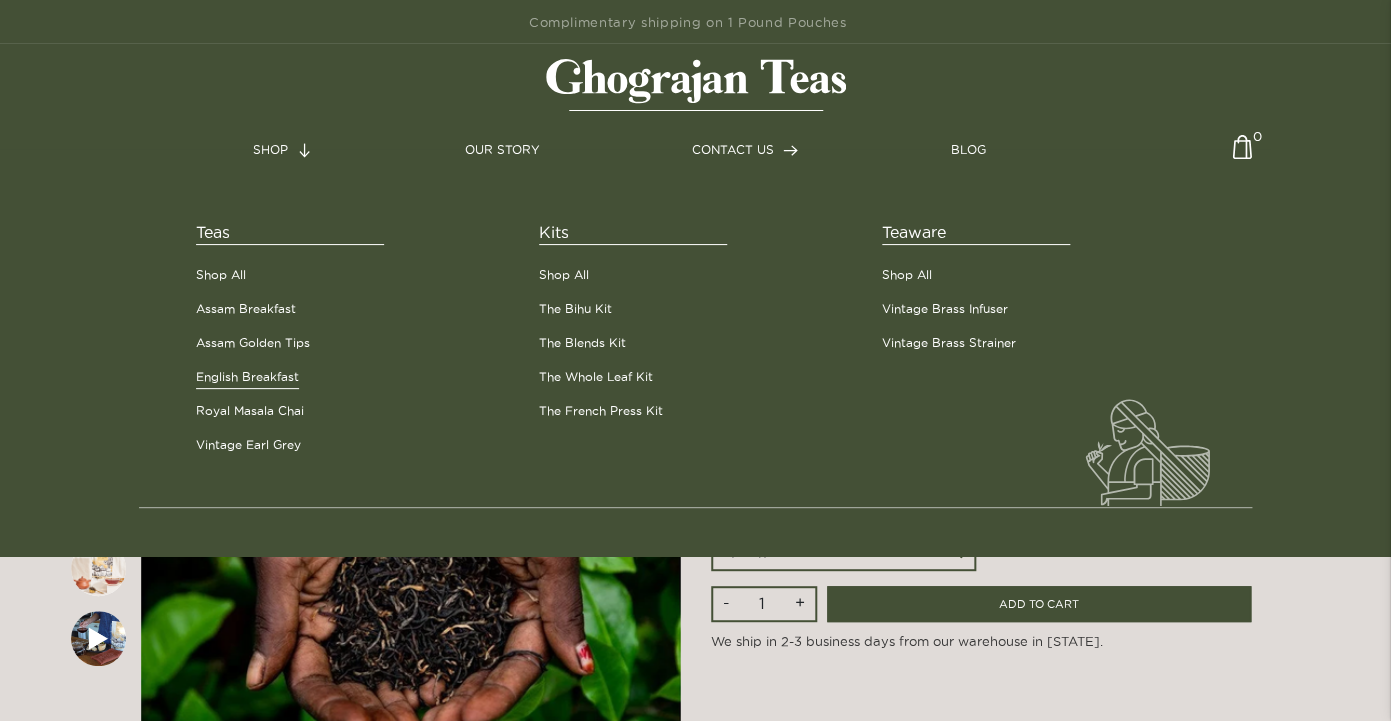click on "English Breakfast" at bounding box center (247, 377) 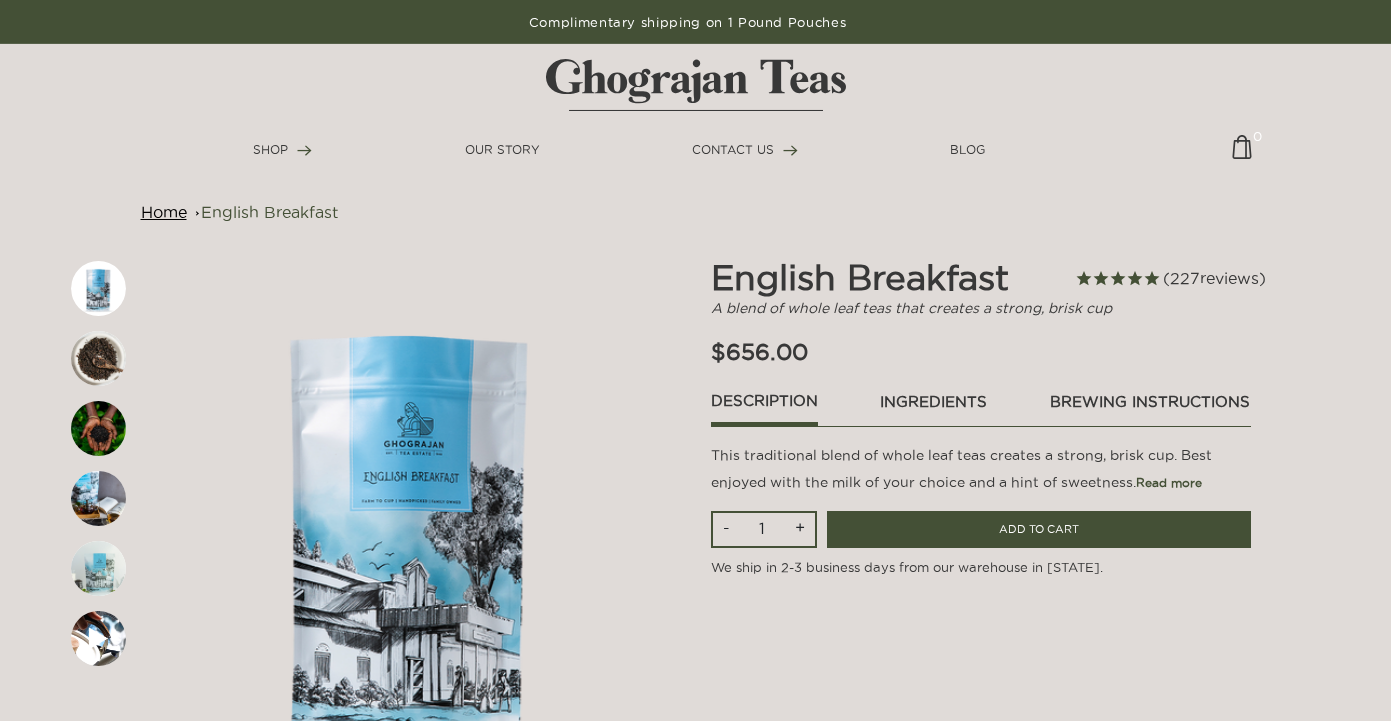 scroll, scrollTop: 0, scrollLeft: 0, axis: both 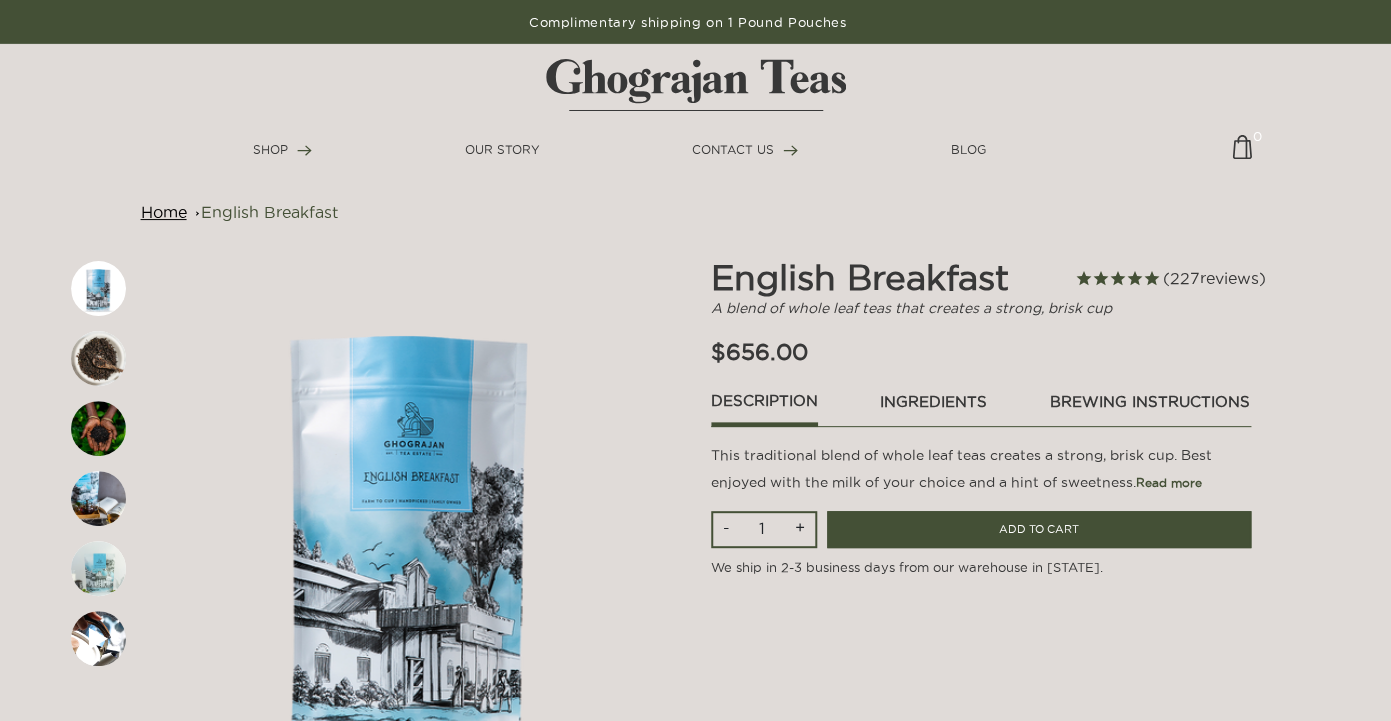 click at bounding box center (98, 358) 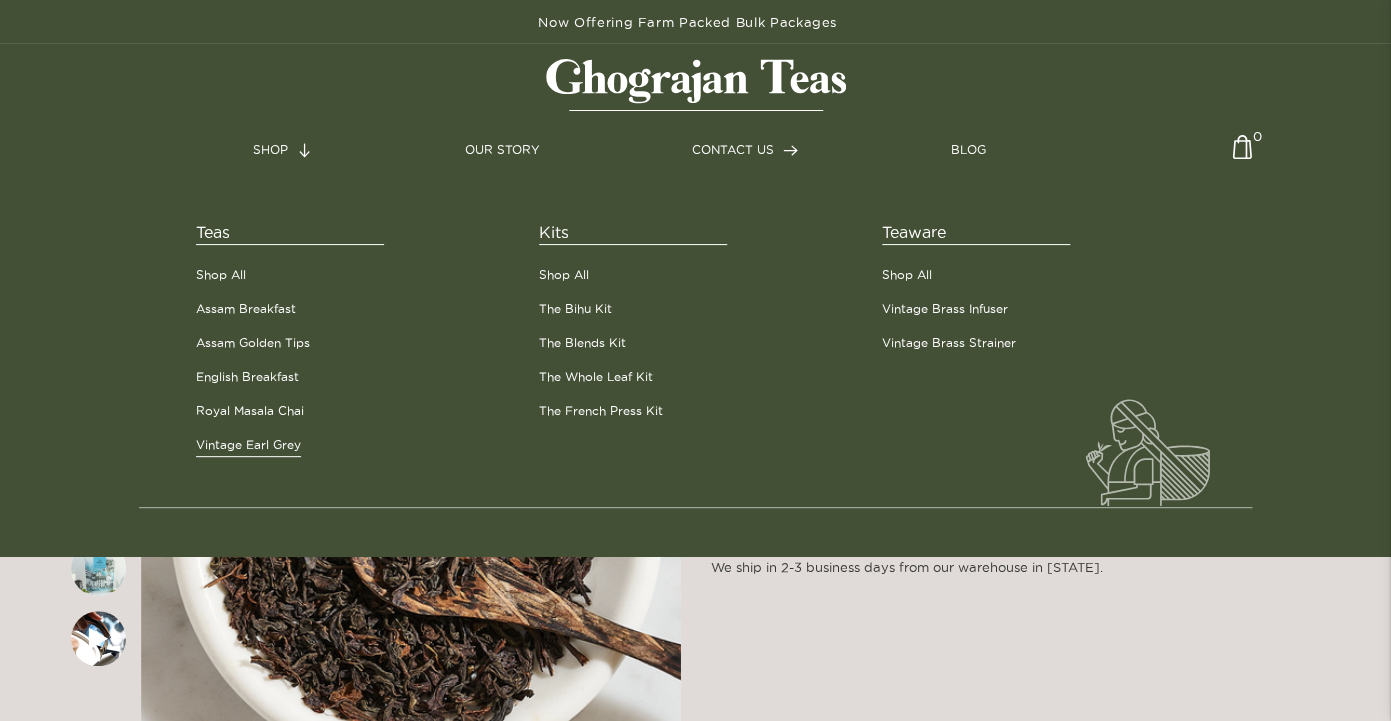 click on "Vintage Earl Grey" at bounding box center (248, 445) 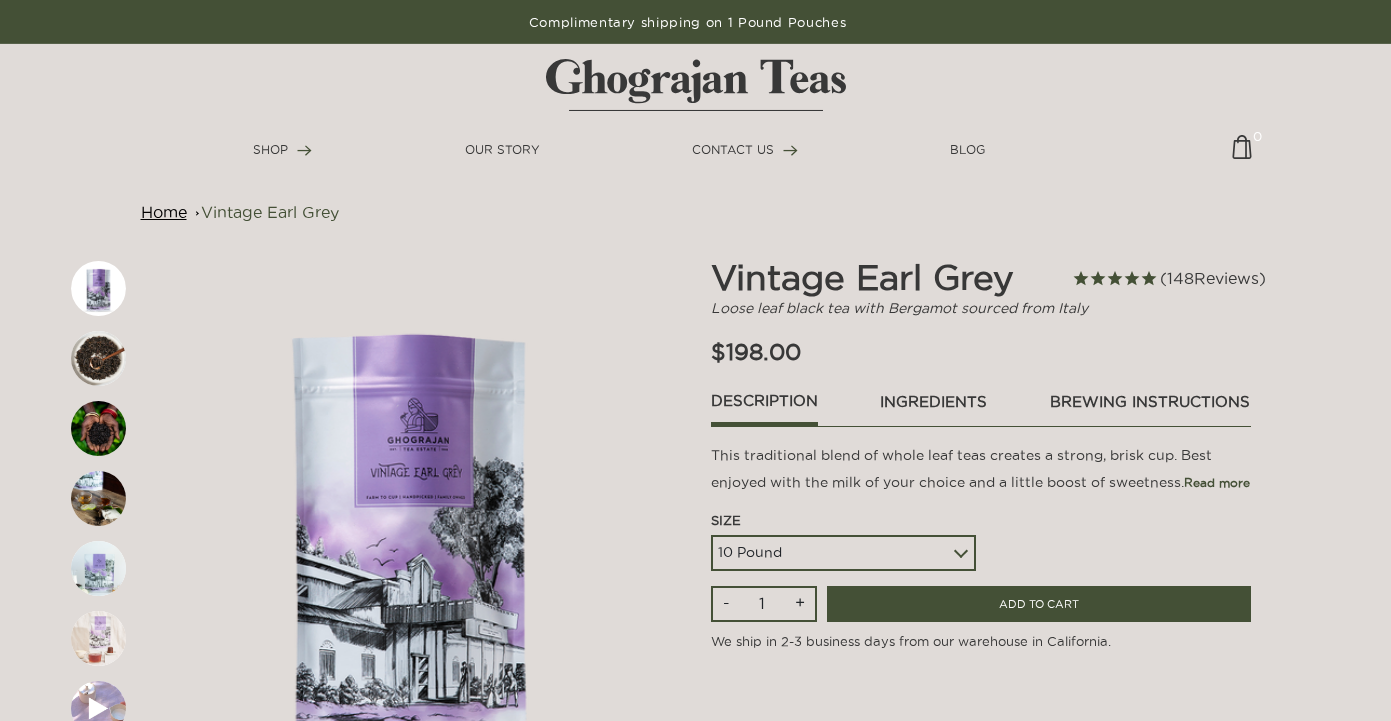scroll, scrollTop: 0, scrollLeft: 0, axis: both 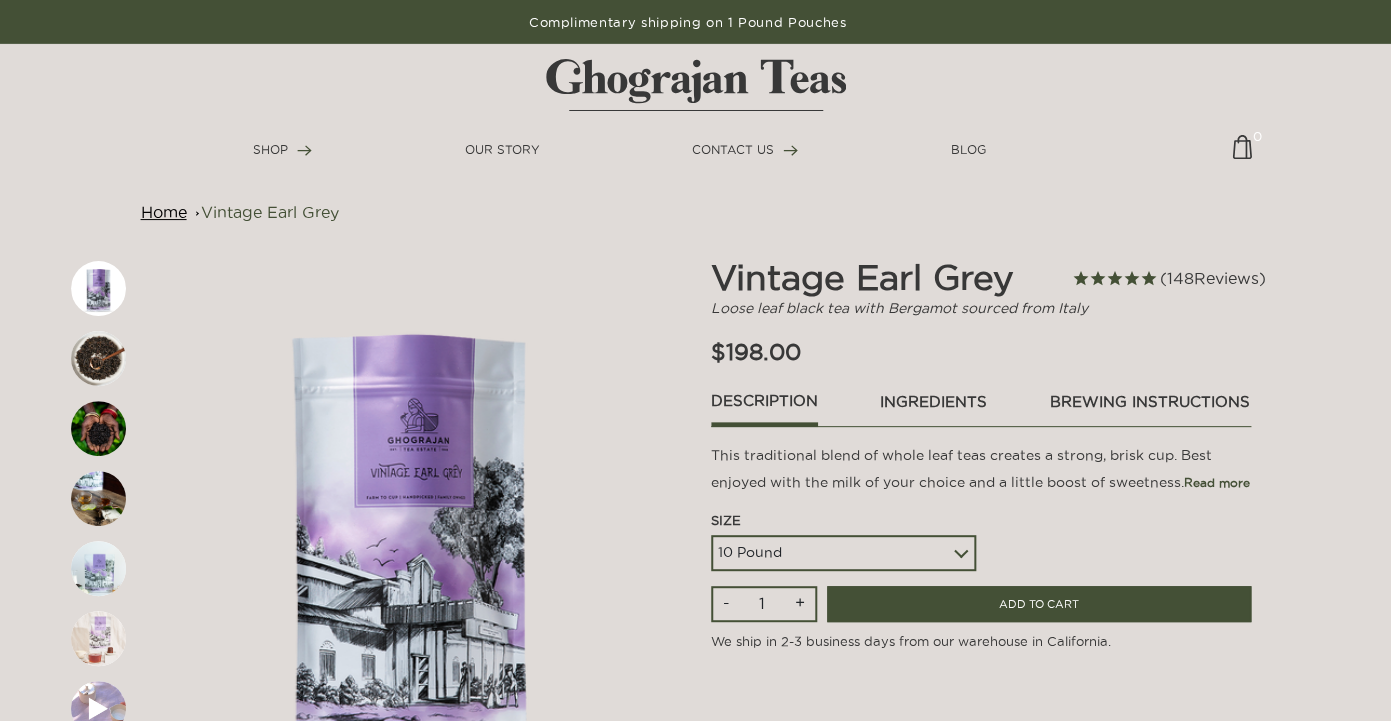 click at bounding box center [98, 358] 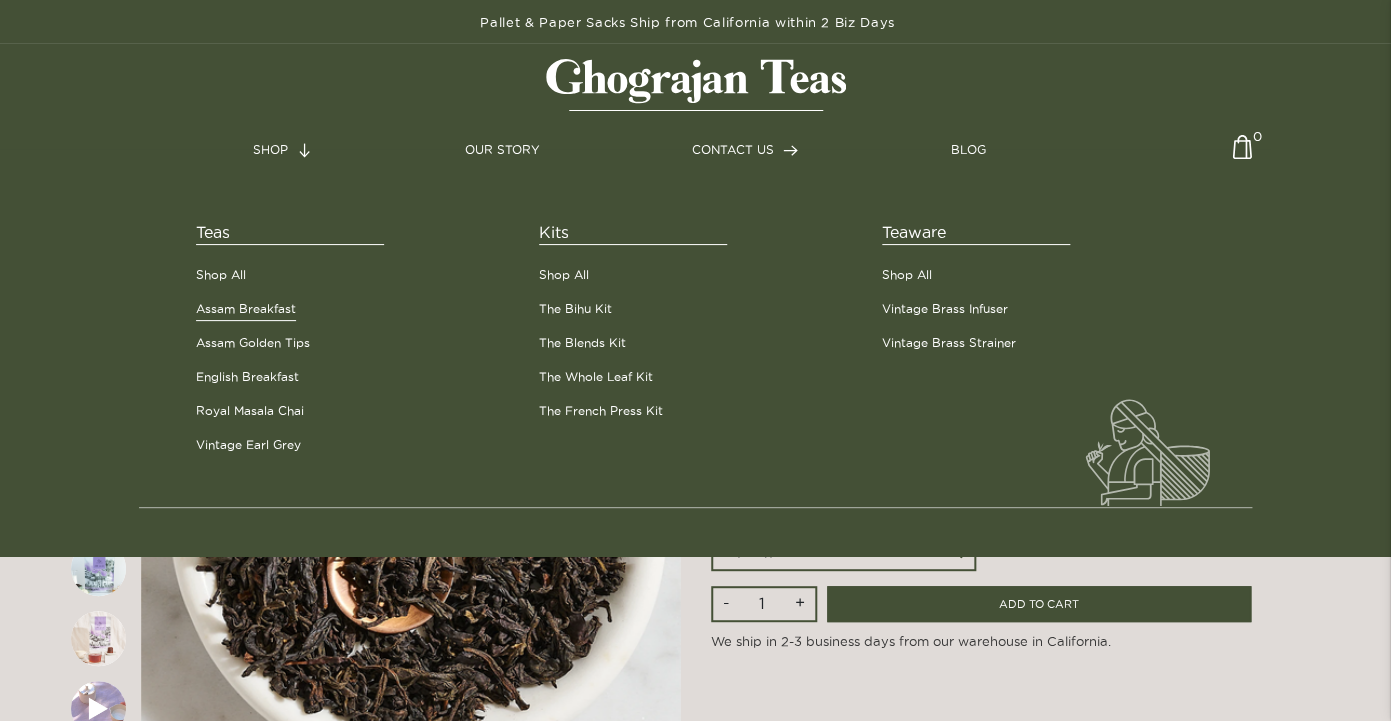 click on "Assam Breakfast" at bounding box center (246, 309) 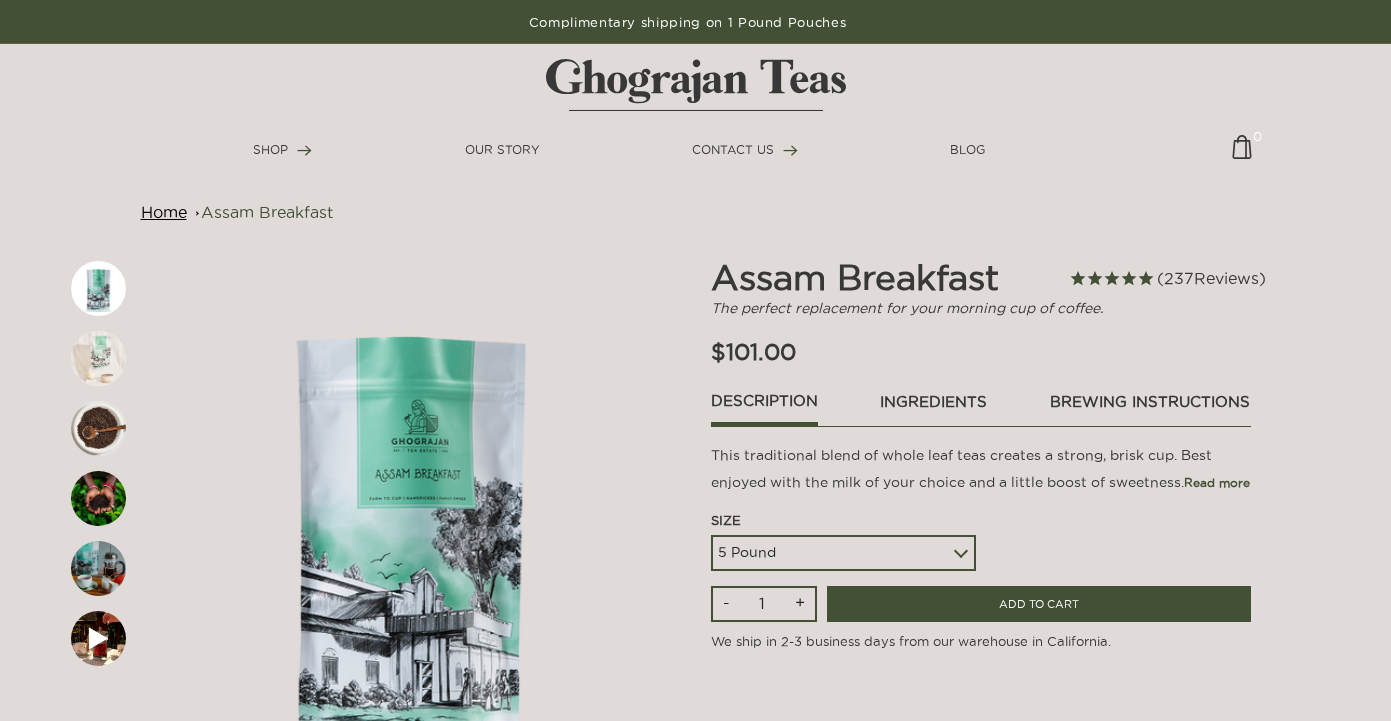 scroll, scrollTop: 0, scrollLeft: 0, axis: both 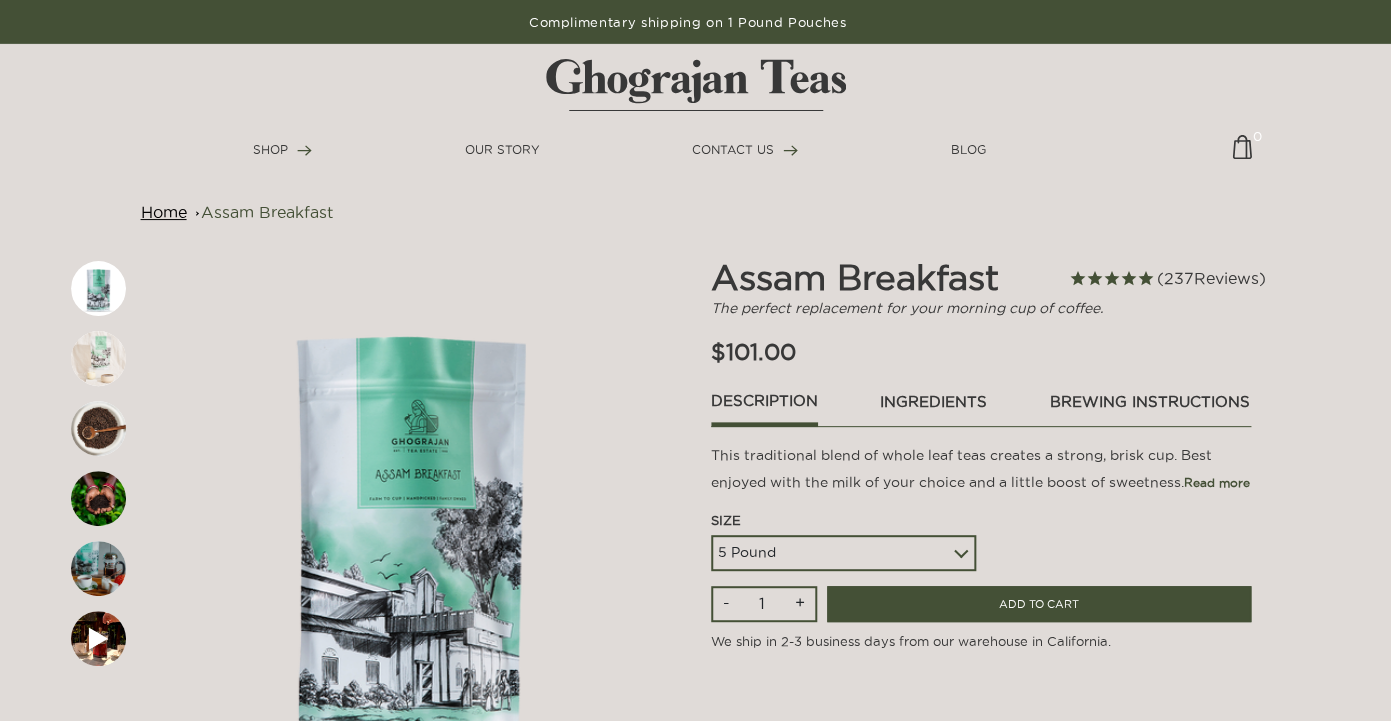 click at bounding box center [98, 428] 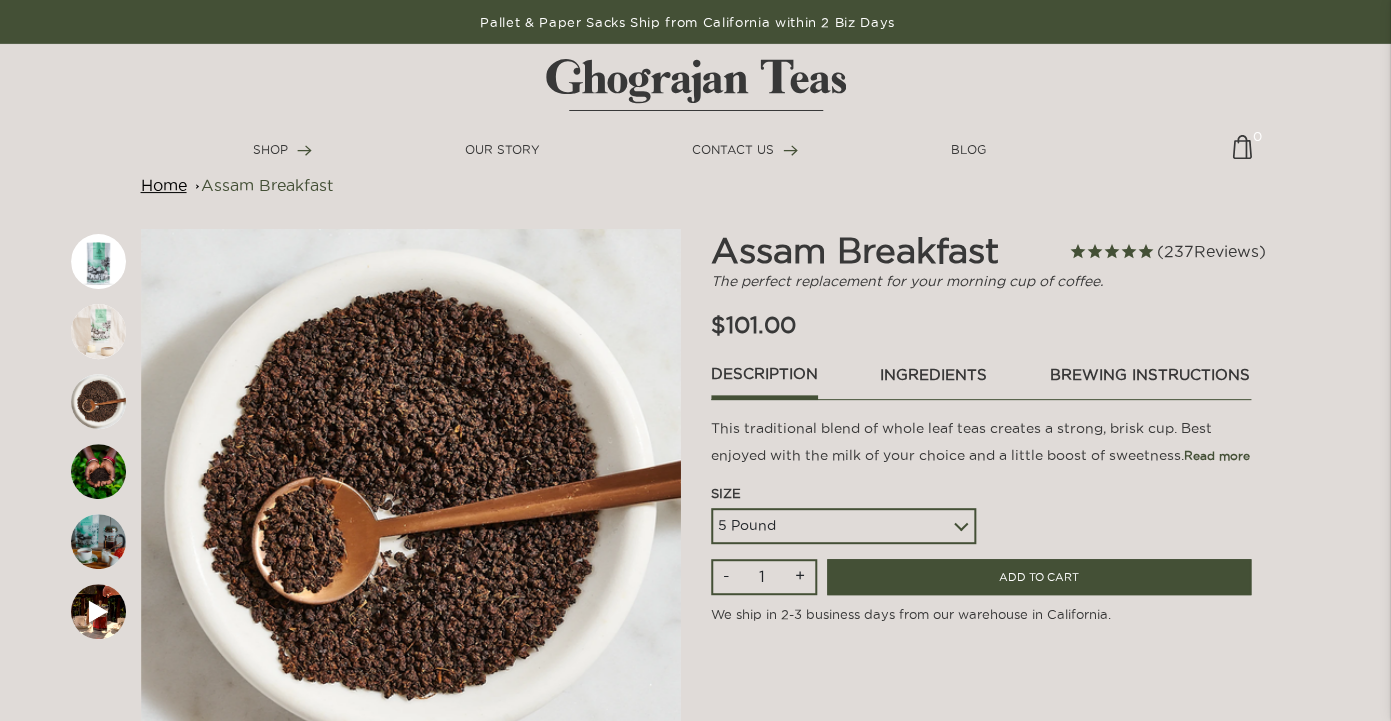 scroll, scrollTop: 0, scrollLeft: 0, axis: both 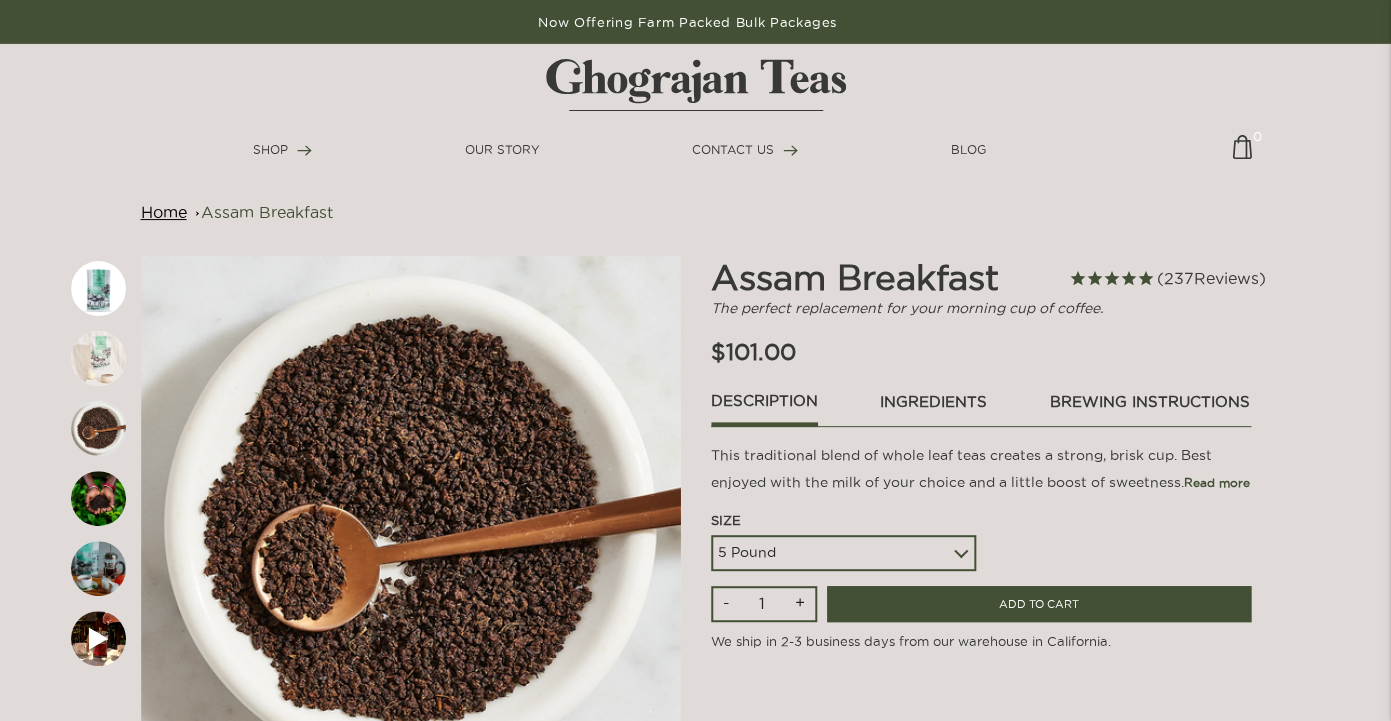 click on "5 Pound
10 Pound
Paper Sack (68 lbs)
Pallet - 20 Paper Sacks - 1364 lbs" at bounding box center (843, 553) 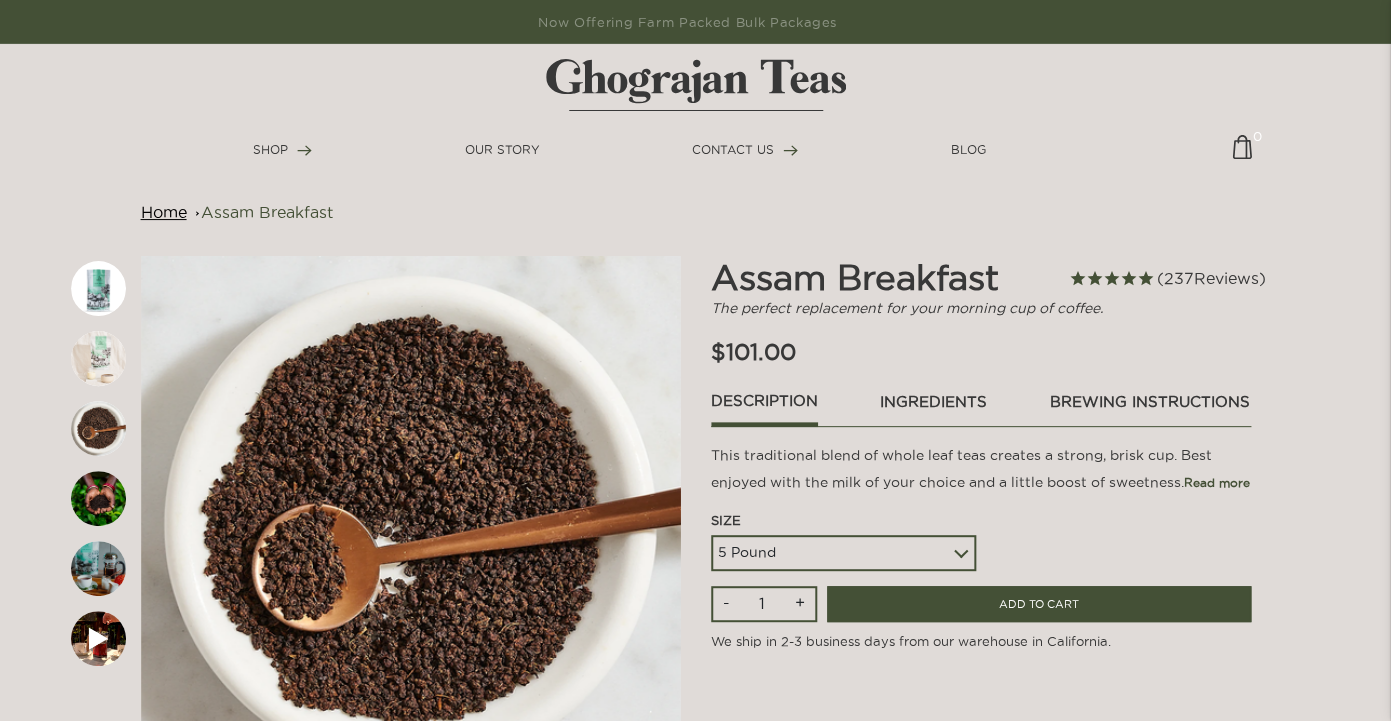 click on "5 Pound
10 Pound
Paper Sack (68 lbs)
Pallet - 20 Paper Sacks - 1364 lbs" at bounding box center (843, 553) 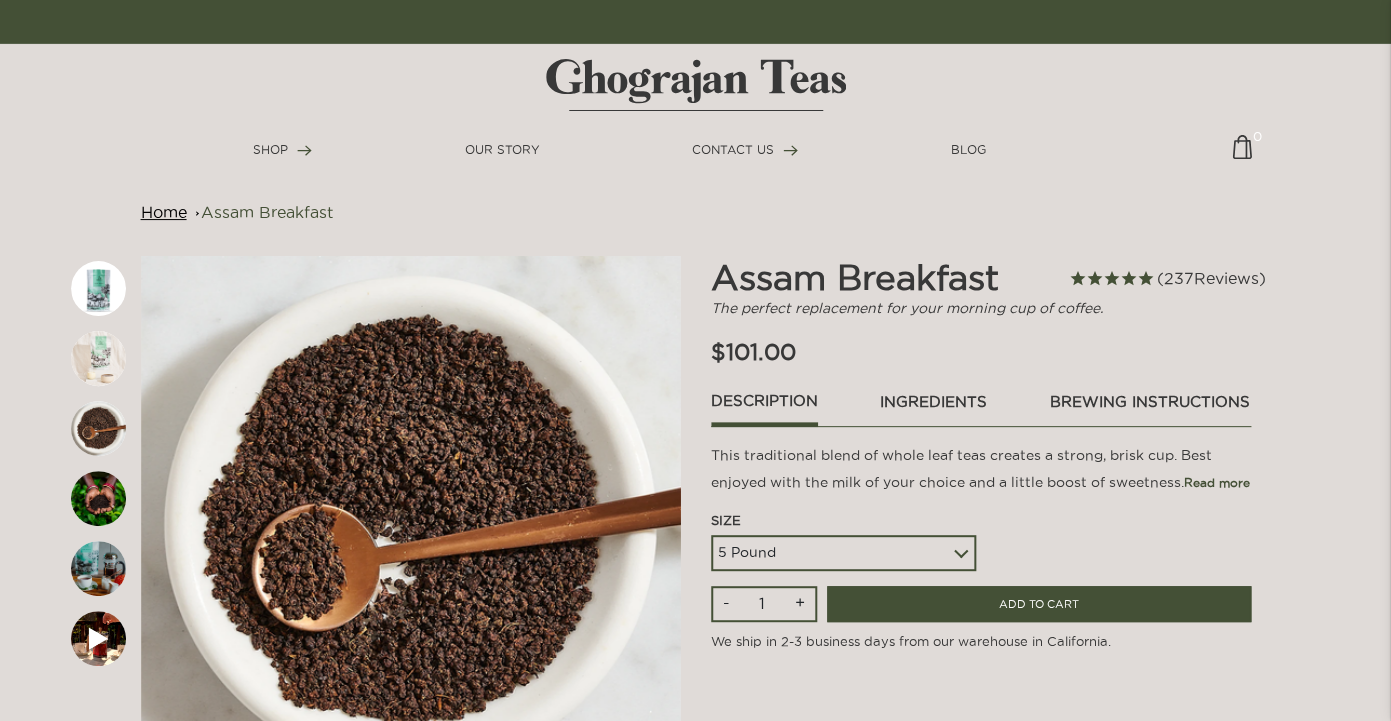 click on "5 Pound
10 Pound
Paper Sack (68 lbs)
Pallet - 20 Paper Sacks - 1364 lbs" at bounding box center [843, 553] 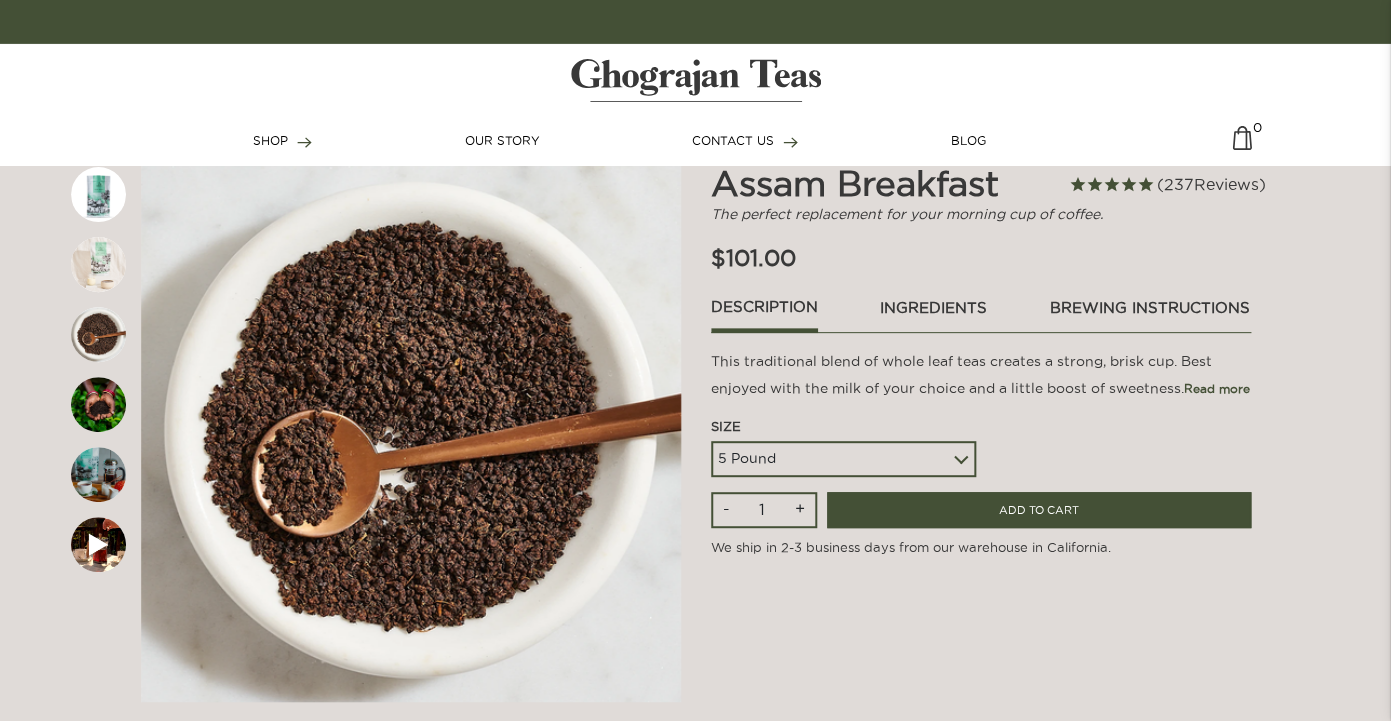 scroll, scrollTop: 126, scrollLeft: 0, axis: vertical 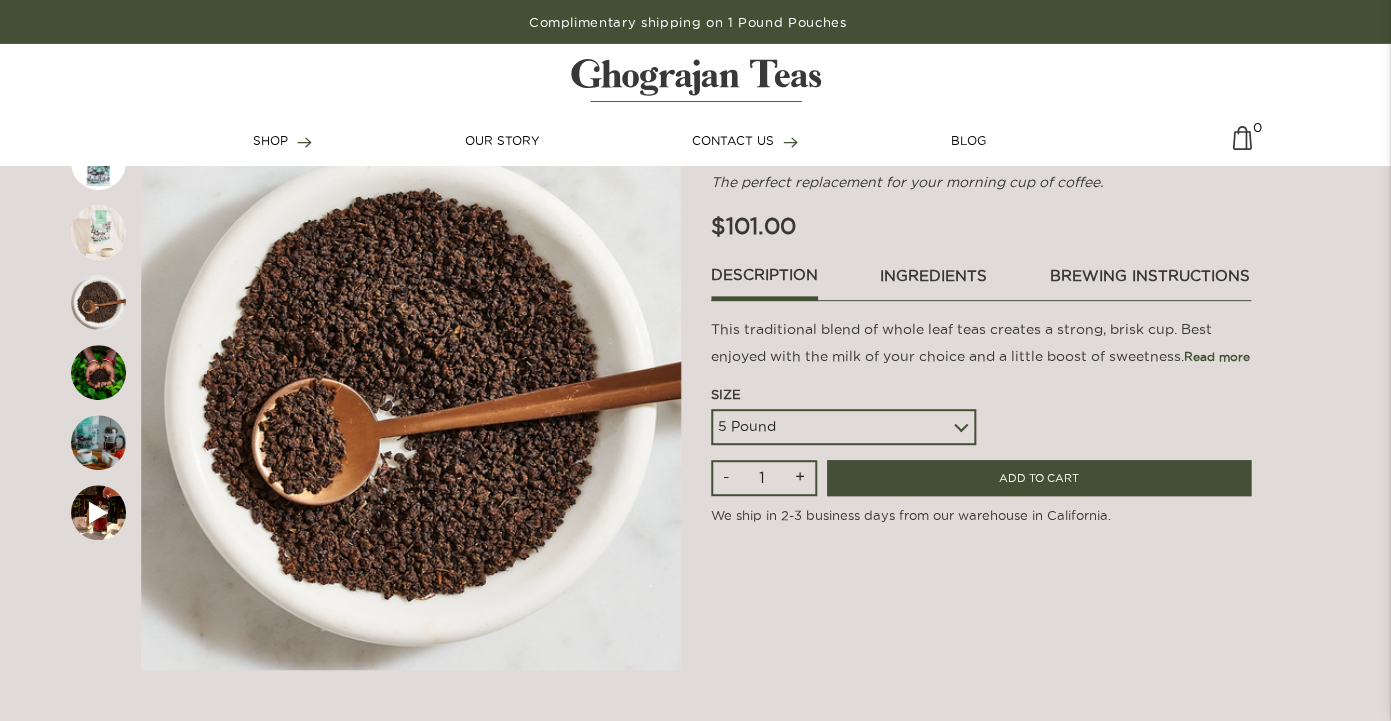 click on "+" at bounding box center (800, 478) 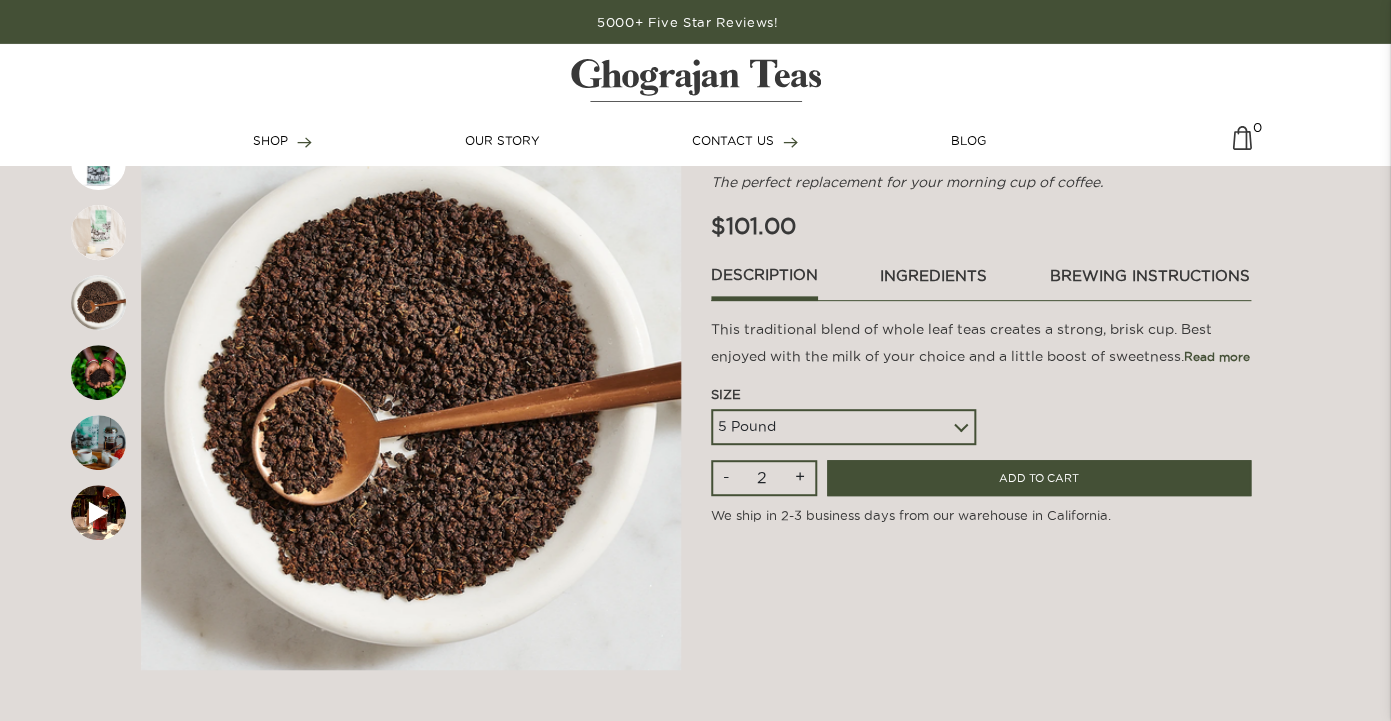 click on "5 Pound
10 Pound
Paper Sack (68 lbs)
Pallet - 20 Paper Sacks - 1364 lbs" at bounding box center [843, 427] 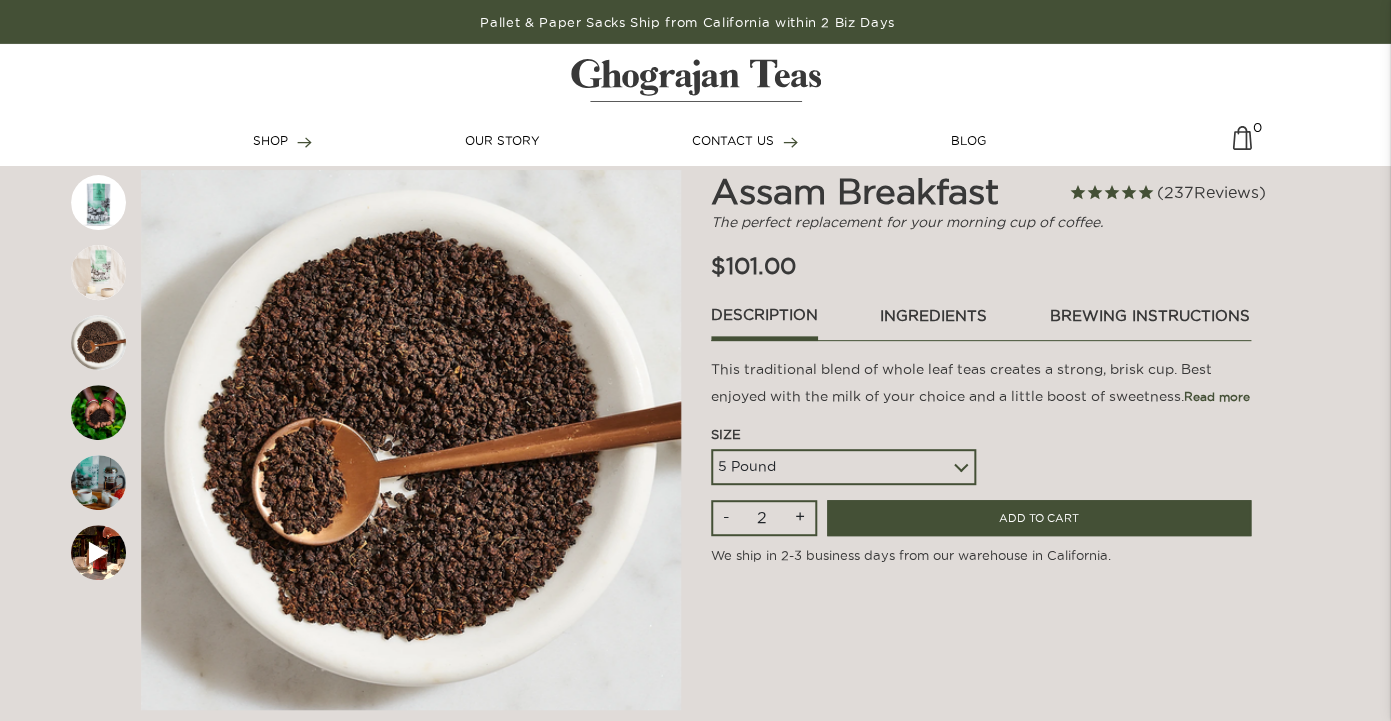 scroll, scrollTop: 0, scrollLeft: 0, axis: both 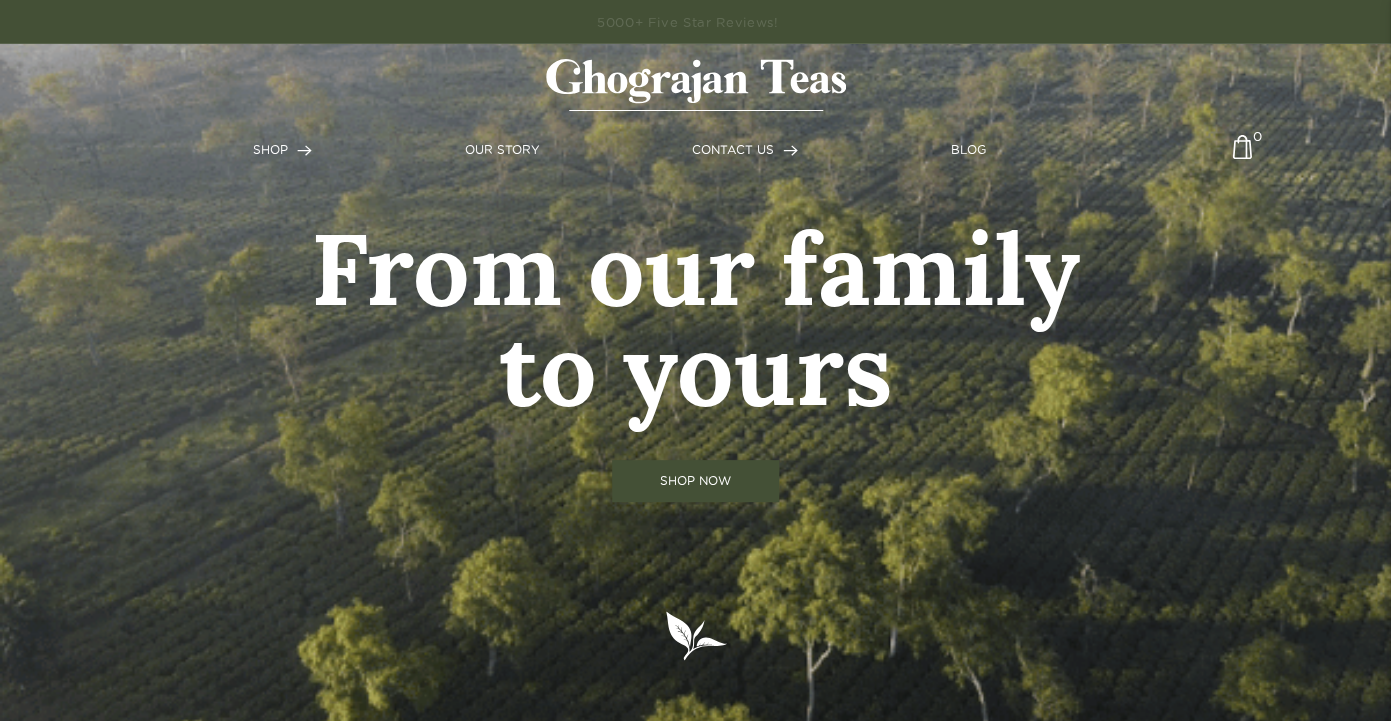 click on "SHOP NOW" at bounding box center [695, 481] 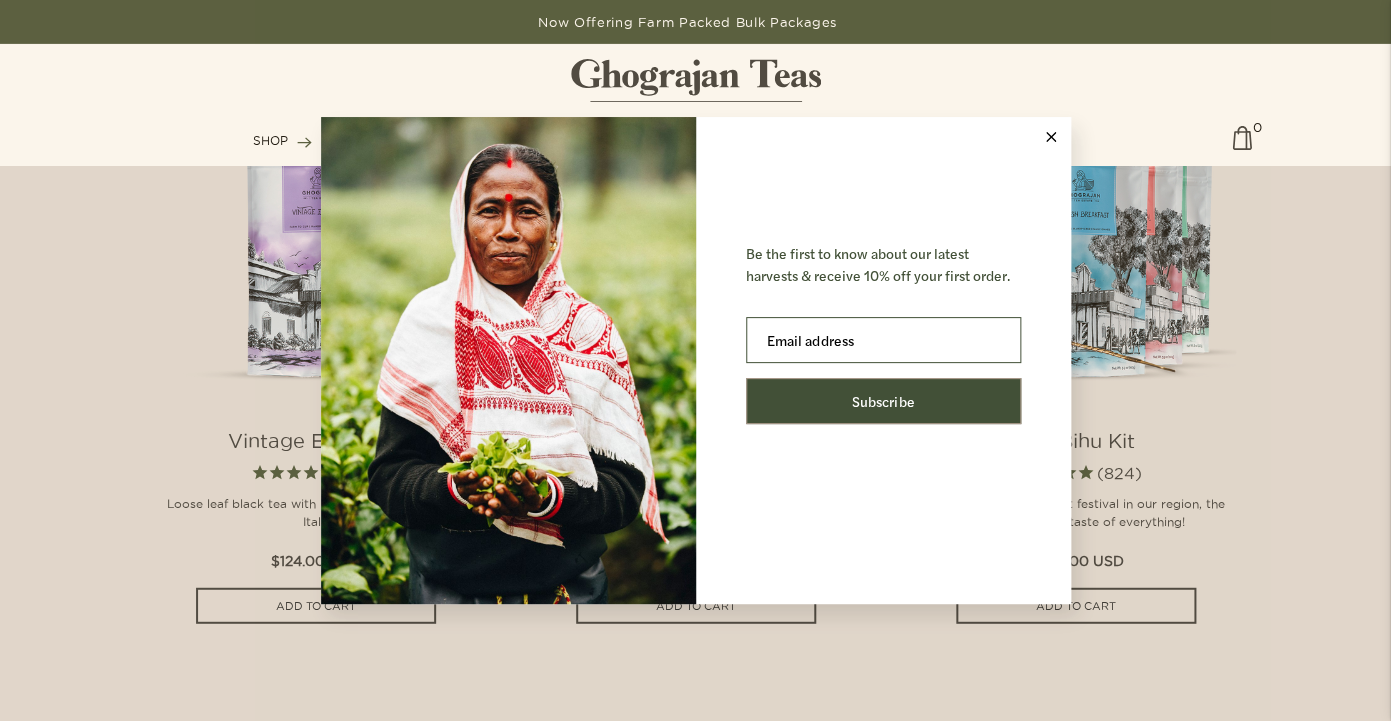 scroll, scrollTop: 1652, scrollLeft: 0, axis: vertical 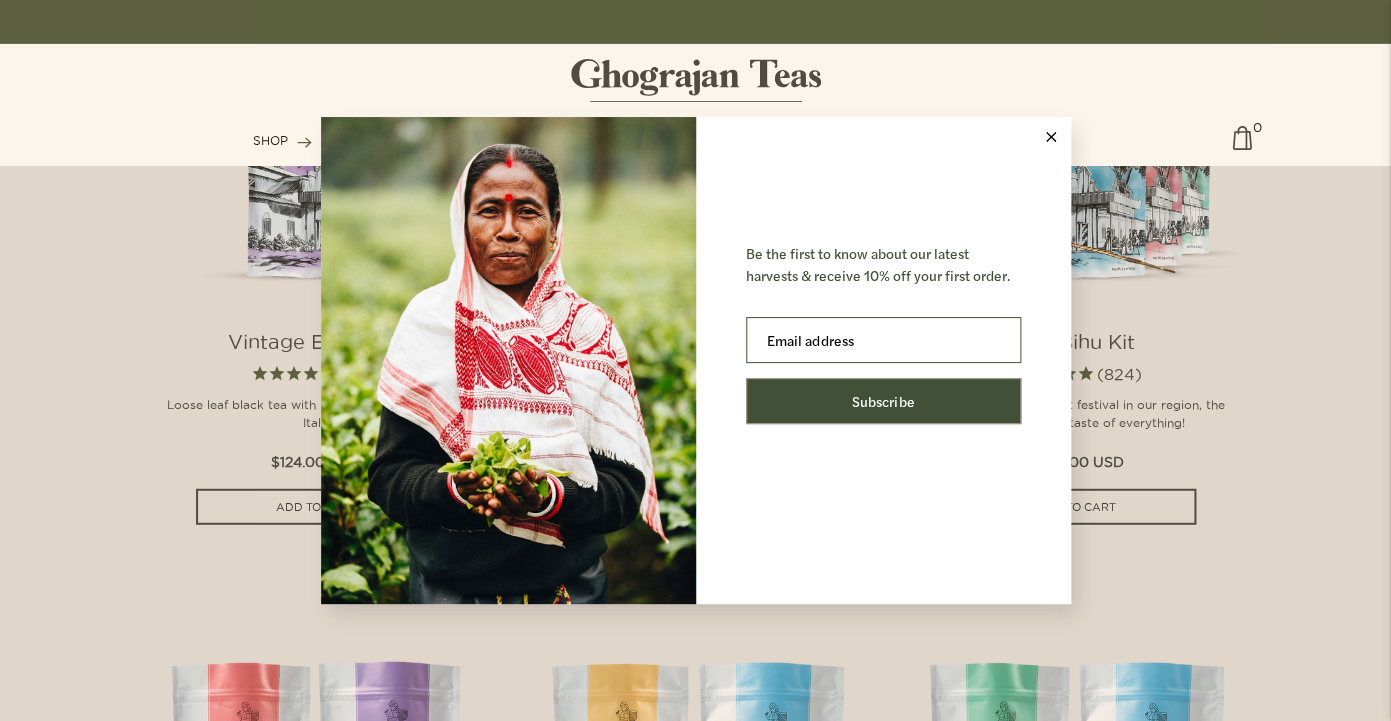 click 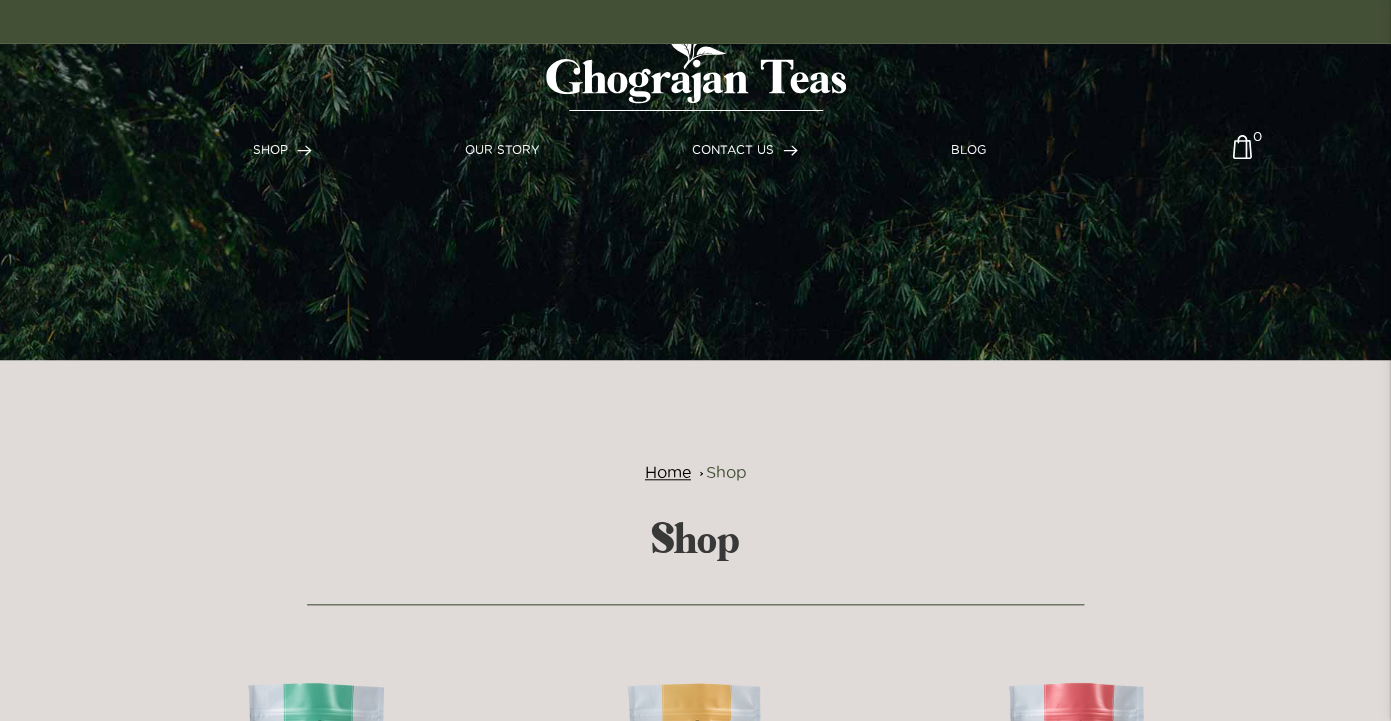 scroll, scrollTop: 0, scrollLeft: 0, axis: both 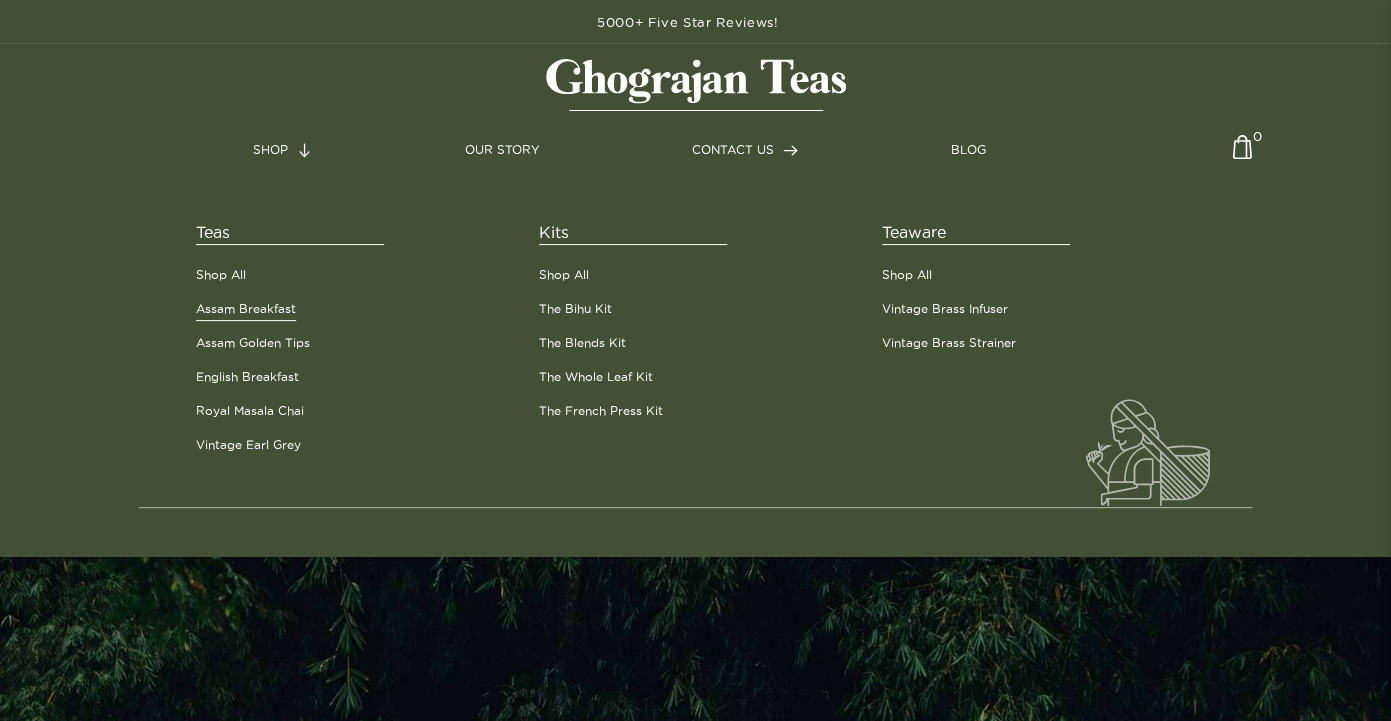 click on "Assam Breakfast" at bounding box center (246, 309) 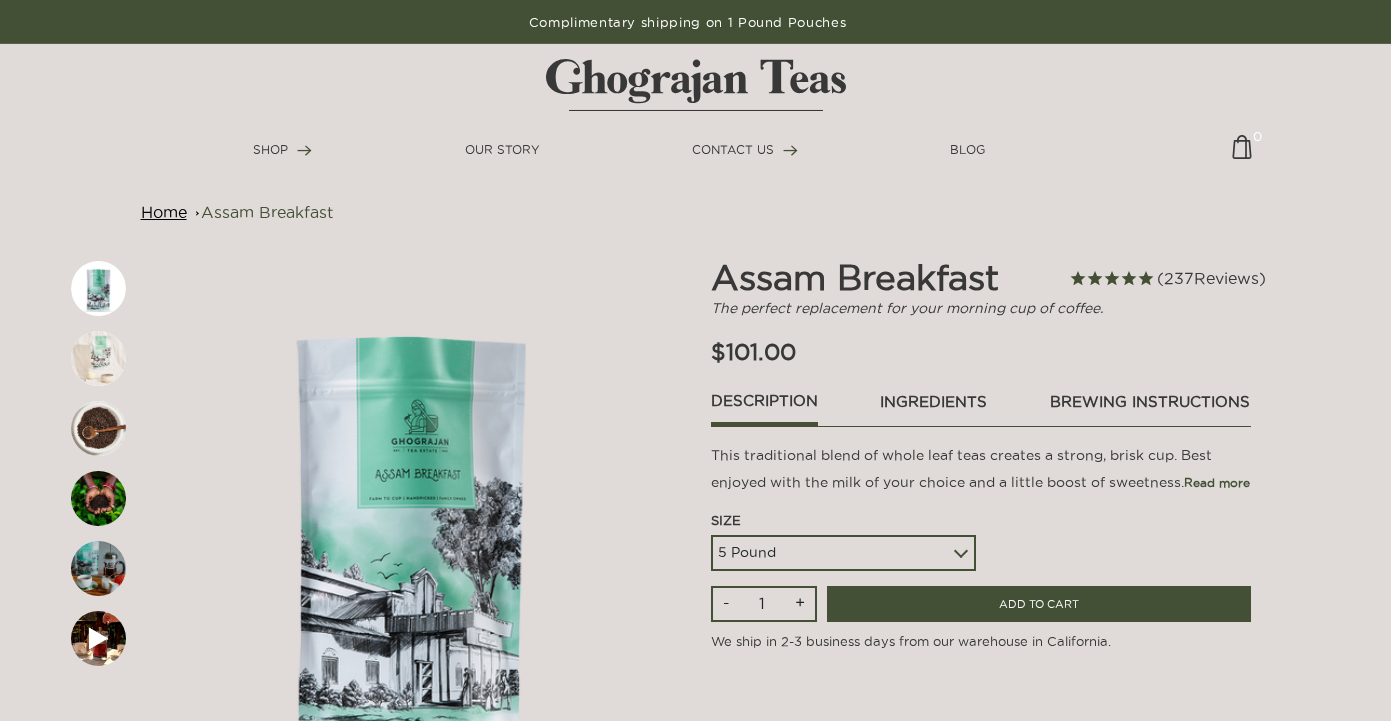 scroll, scrollTop: 0, scrollLeft: 0, axis: both 